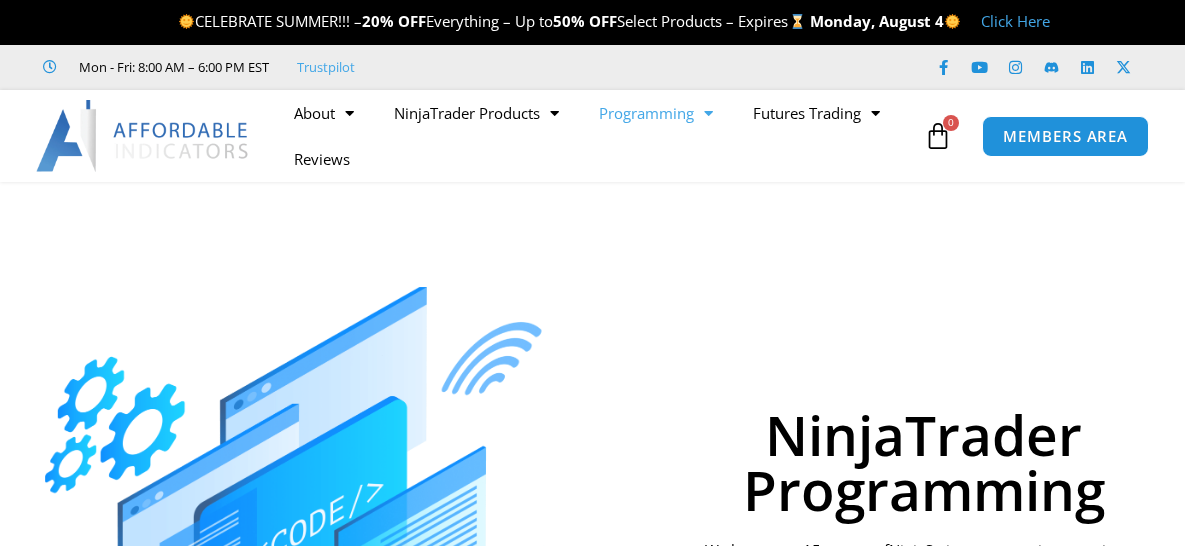 scroll, scrollTop: 100, scrollLeft: 0, axis: vertical 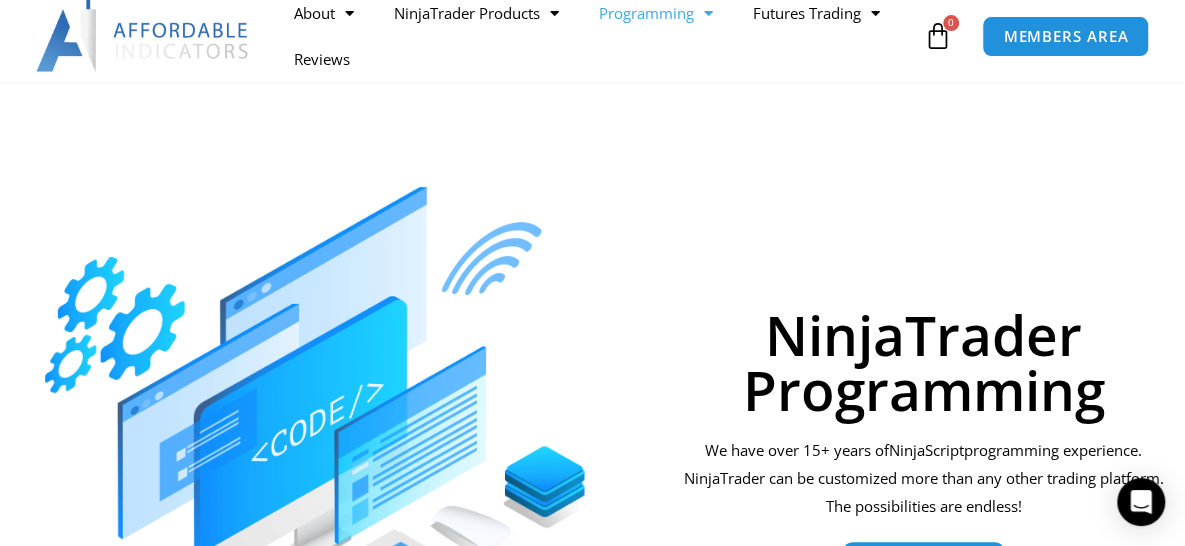 click 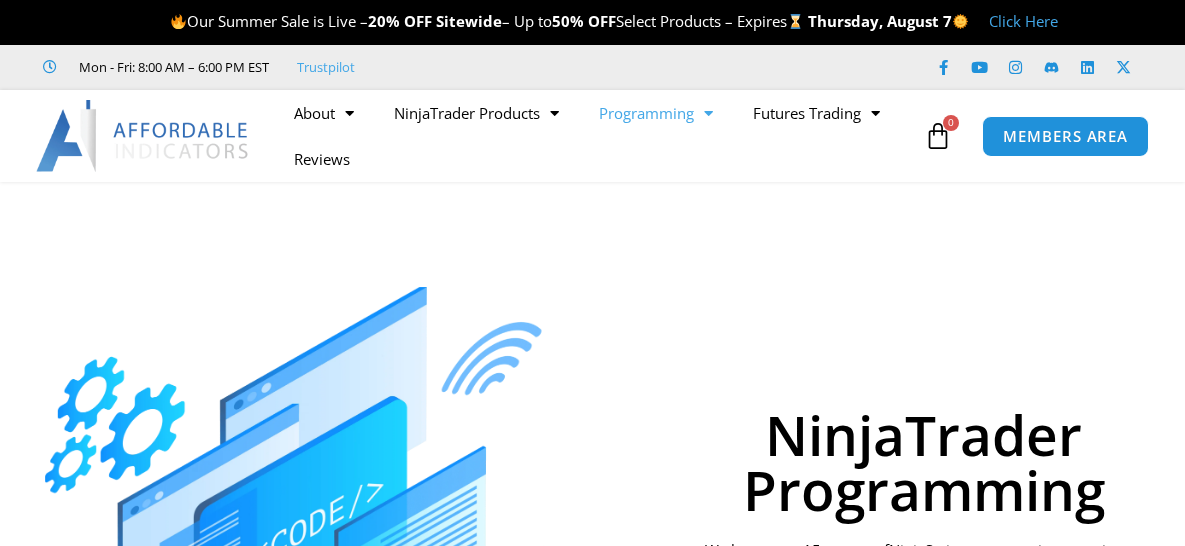 scroll, scrollTop: 0, scrollLeft: 0, axis: both 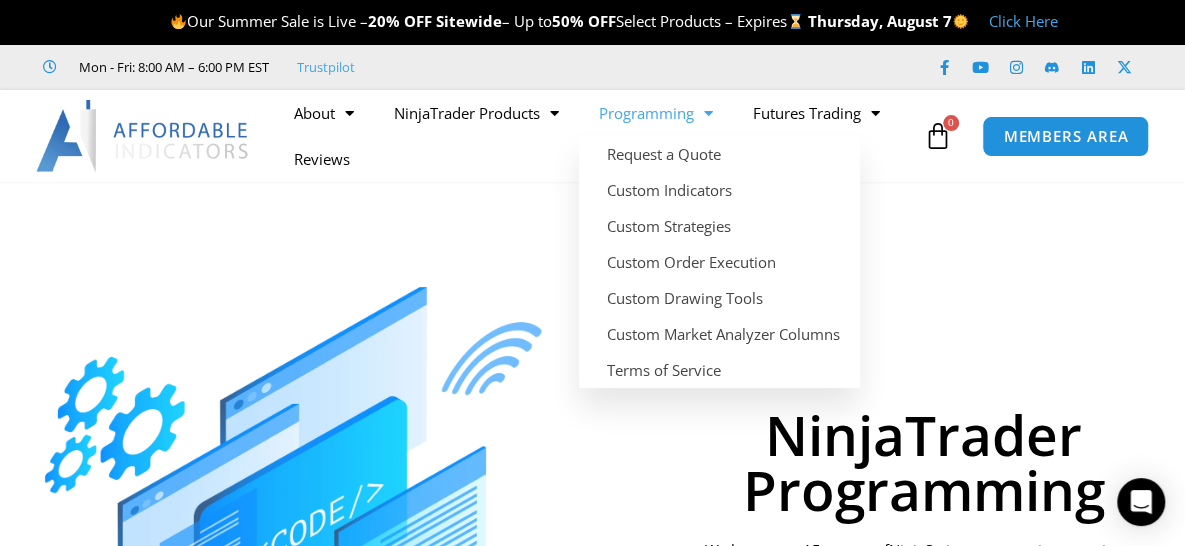 click on "Programming" 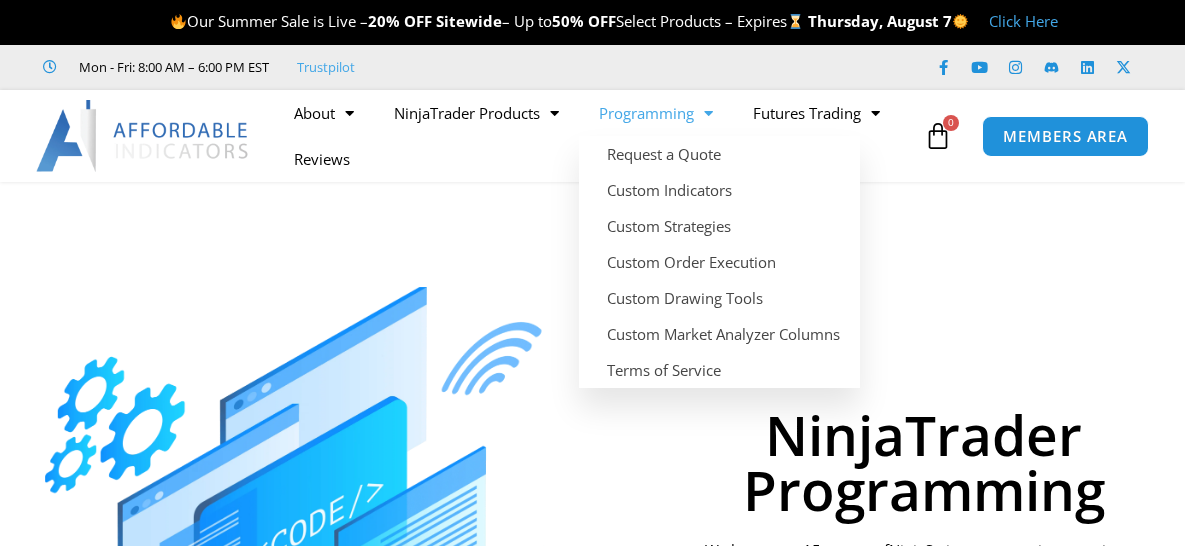 scroll, scrollTop: 0, scrollLeft: 0, axis: both 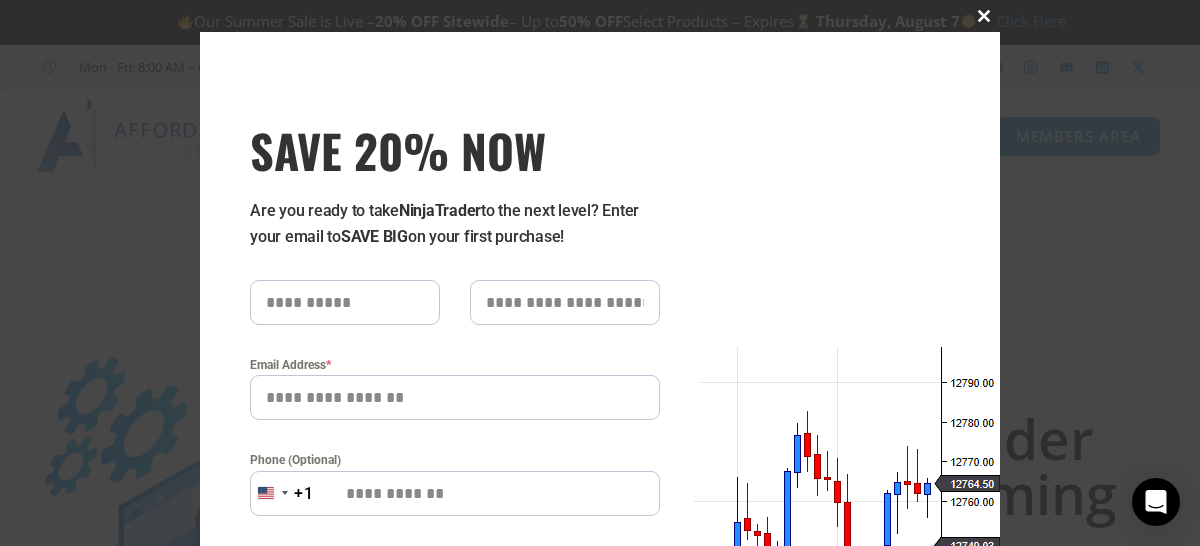click at bounding box center (984, 16) 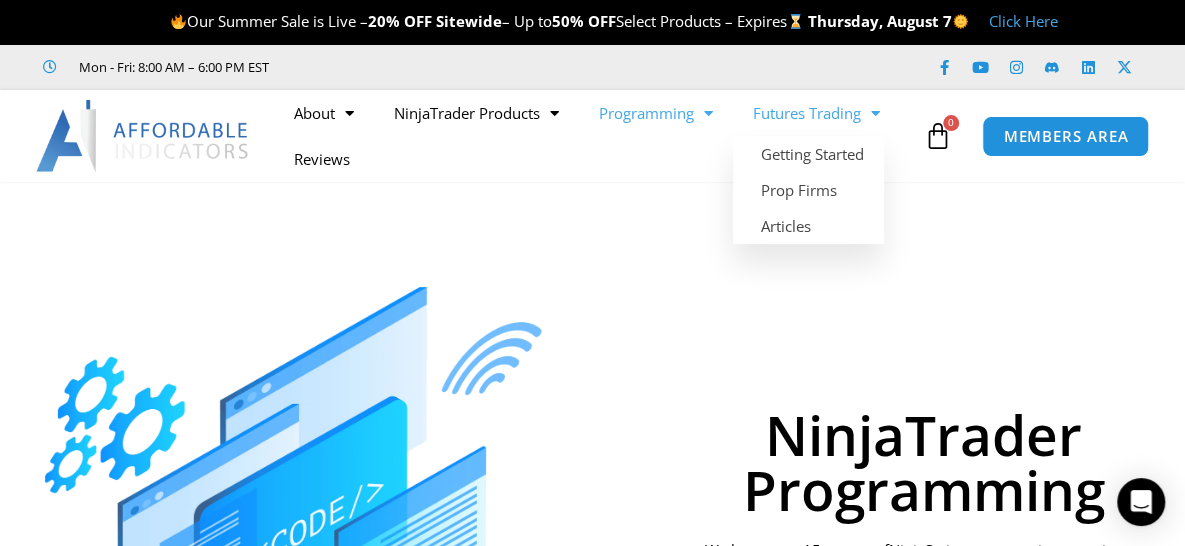 click on "Futures Trading" 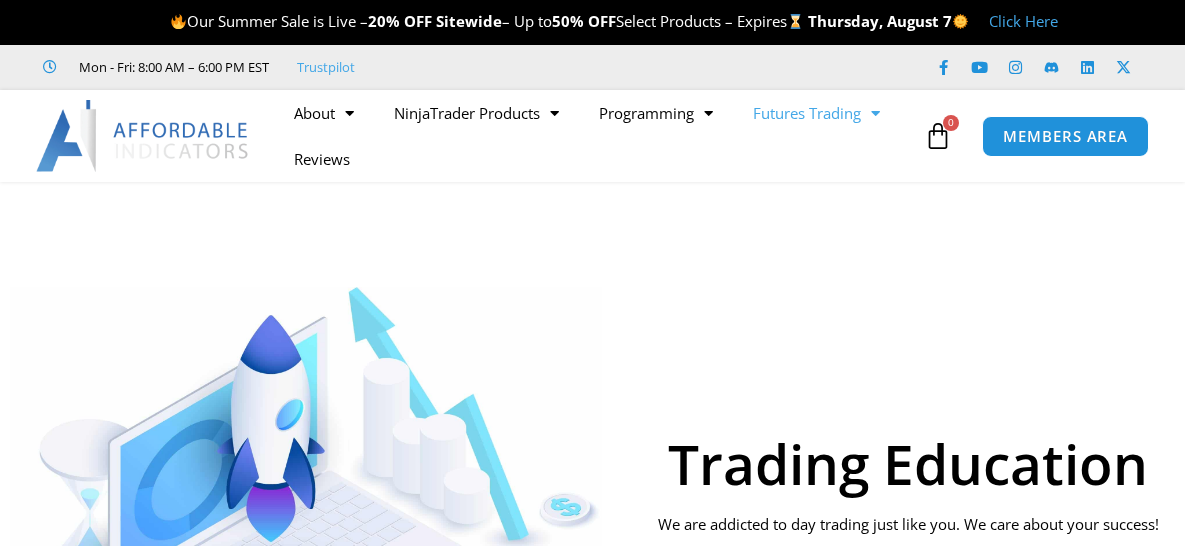 scroll, scrollTop: 0, scrollLeft: 0, axis: both 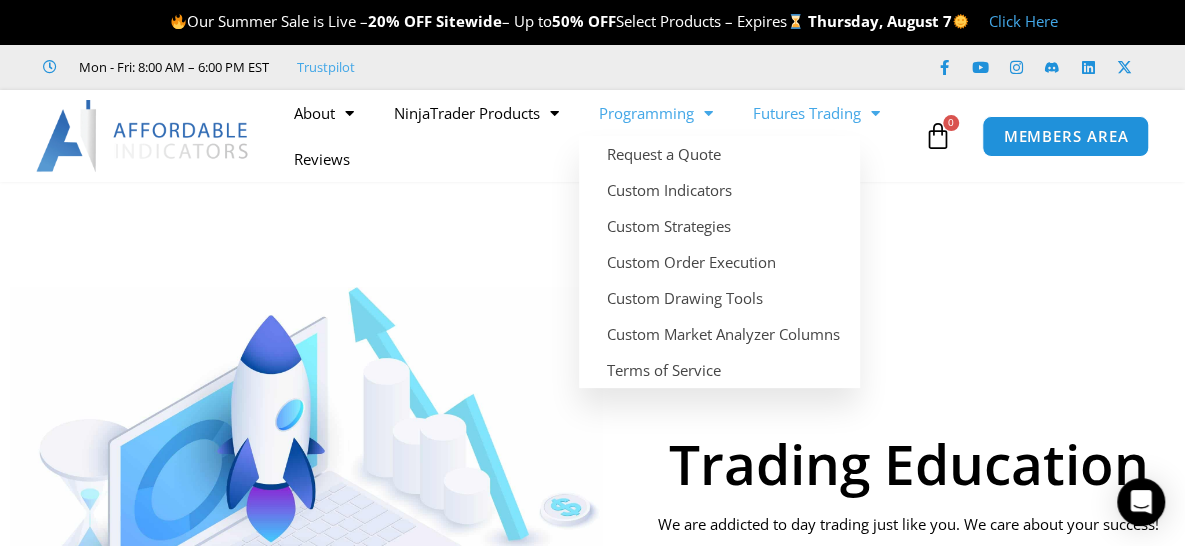 click on "Programming" 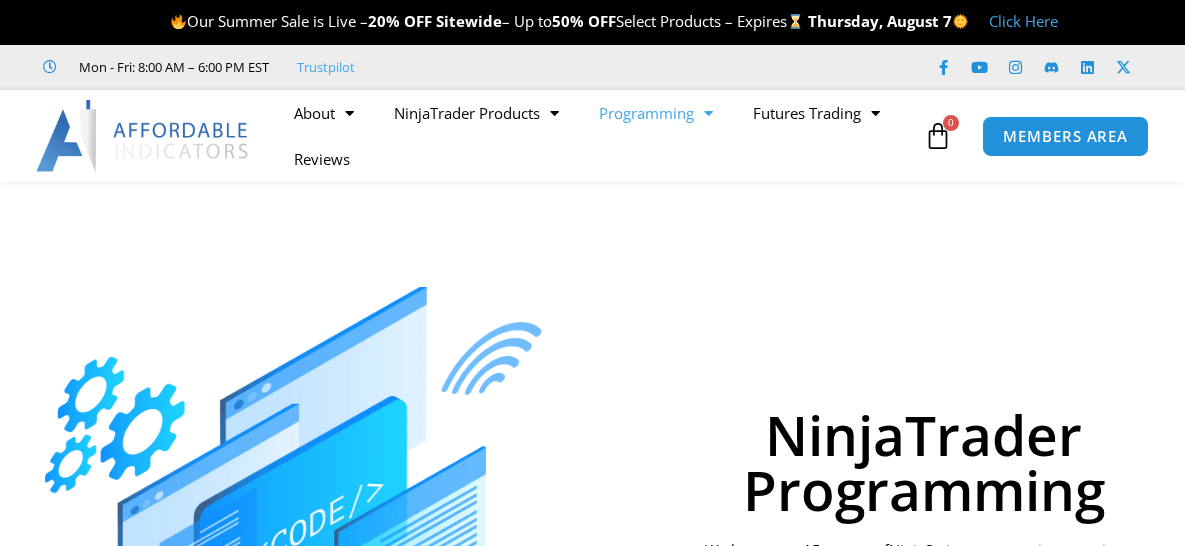 scroll, scrollTop: 0, scrollLeft: 0, axis: both 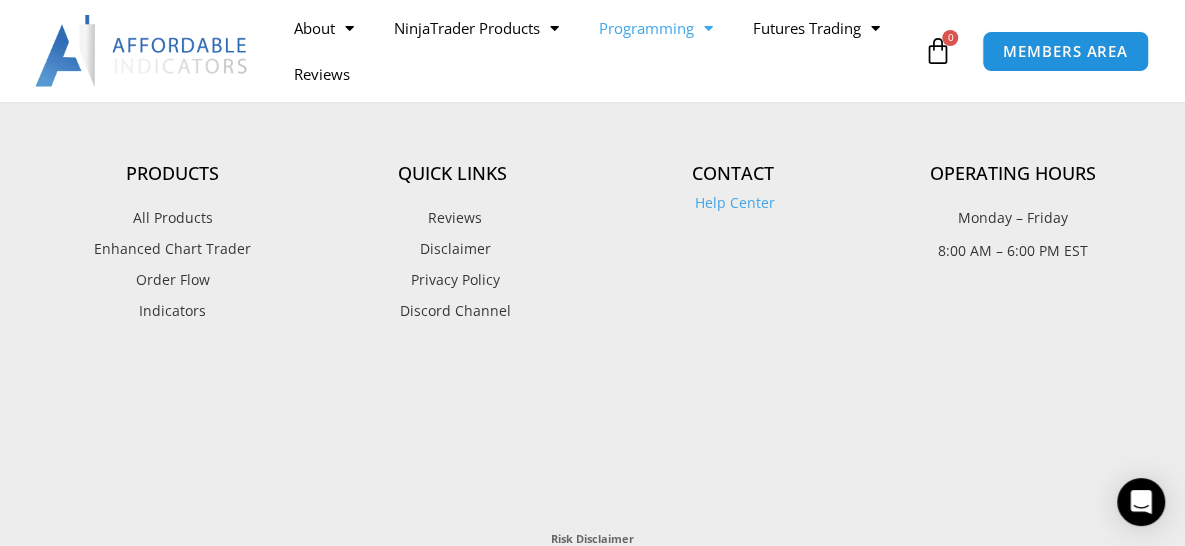 click on "Help Center" at bounding box center [732, 202] 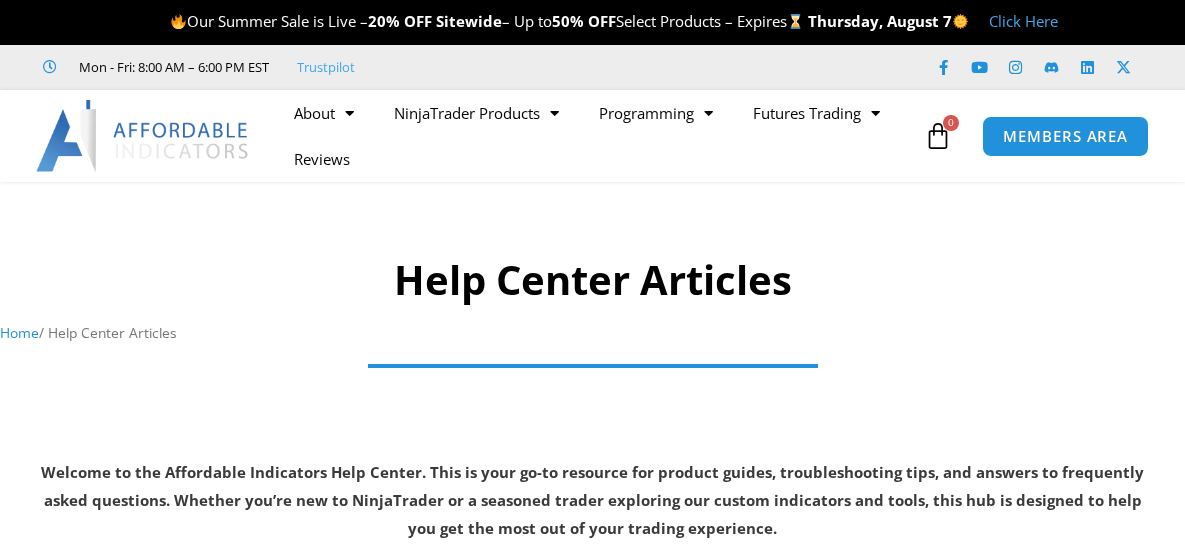 scroll, scrollTop: 0, scrollLeft: 0, axis: both 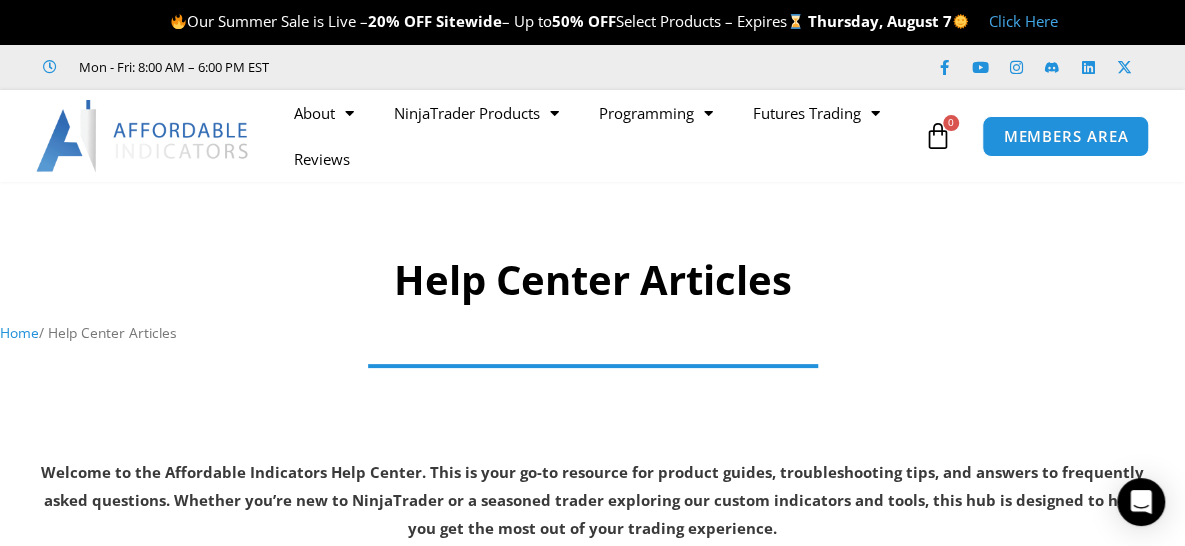 click at bounding box center [143, 136] 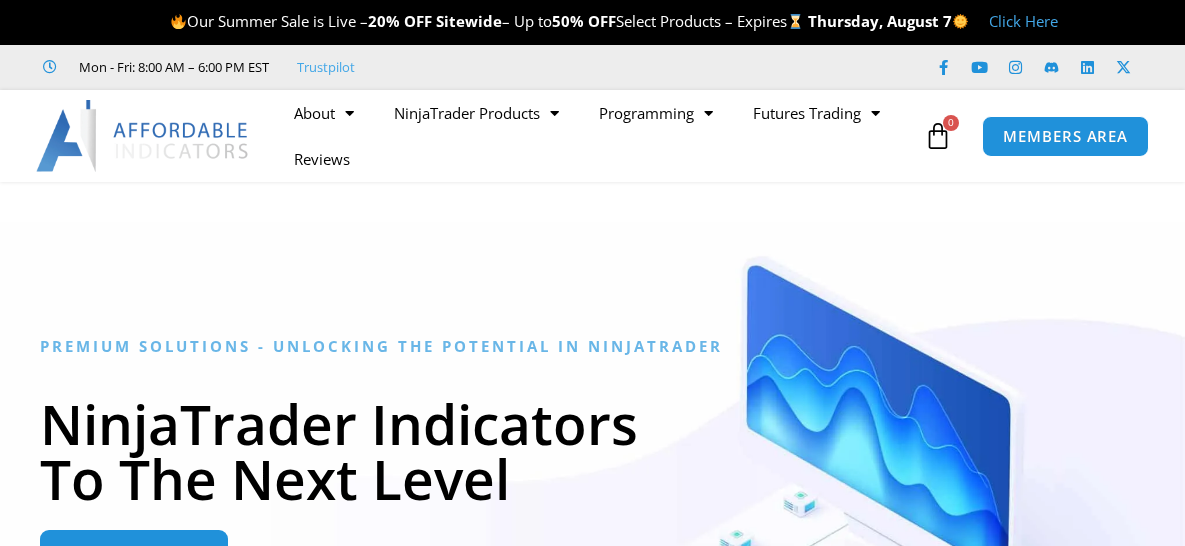 scroll, scrollTop: 96, scrollLeft: 0, axis: vertical 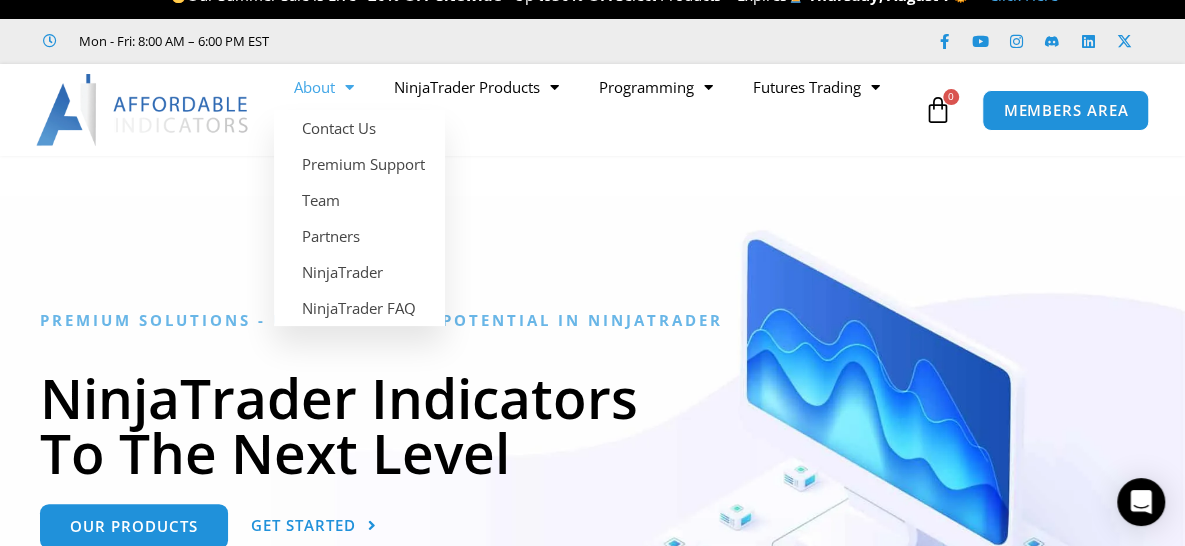 click 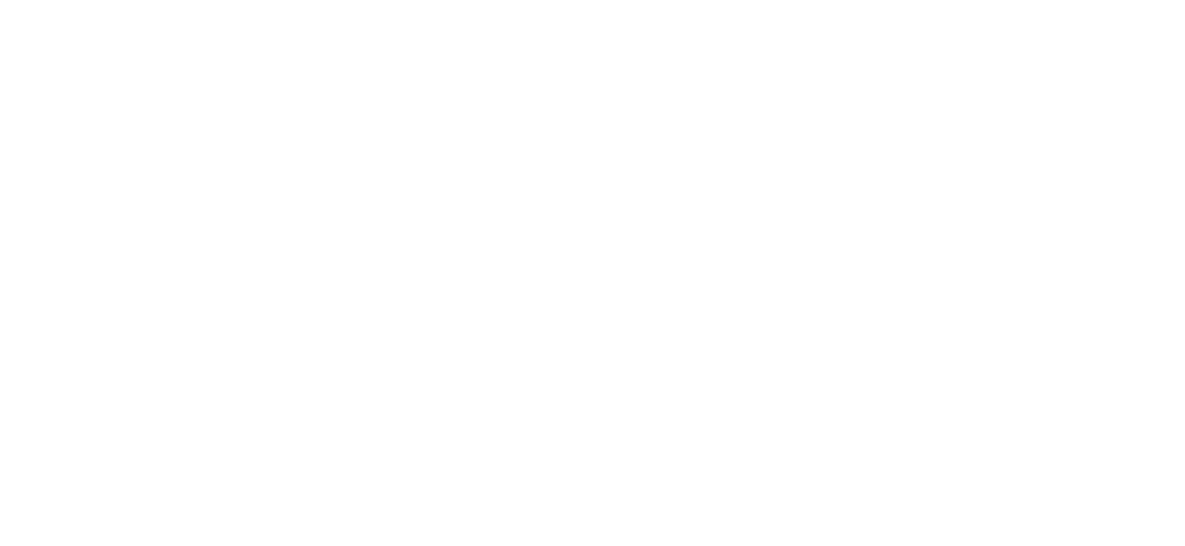 scroll, scrollTop: 0, scrollLeft: 0, axis: both 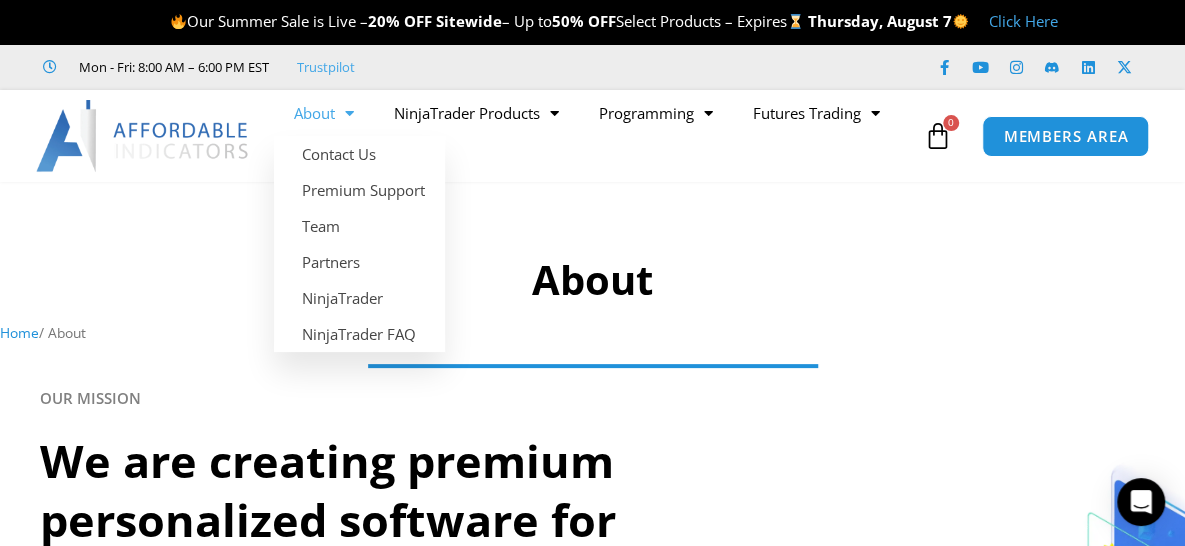 click 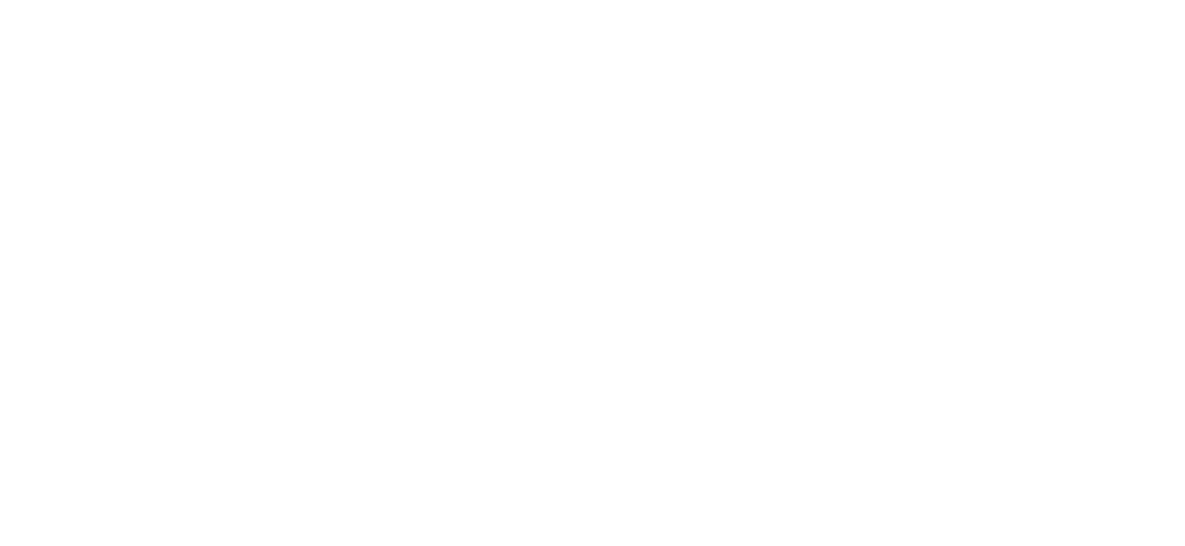scroll, scrollTop: 0, scrollLeft: 0, axis: both 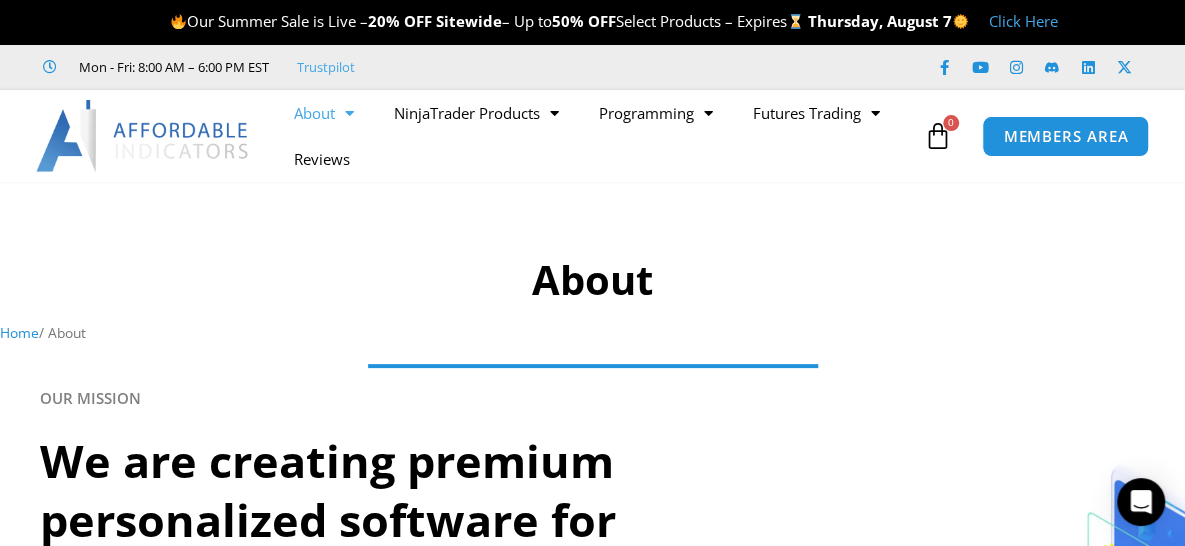 click 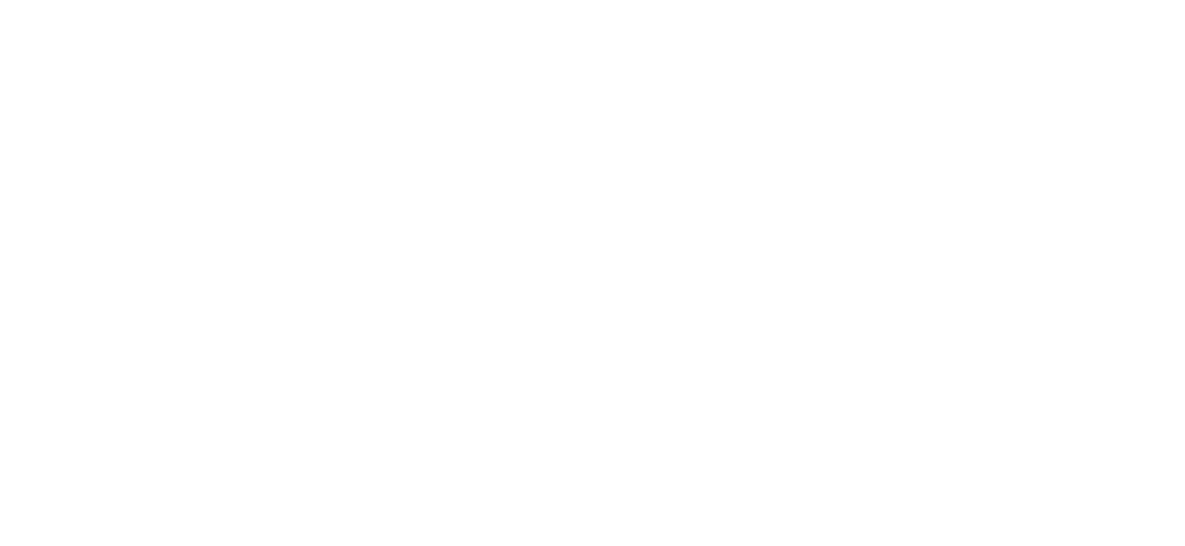 scroll, scrollTop: 0, scrollLeft: 0, axis: both 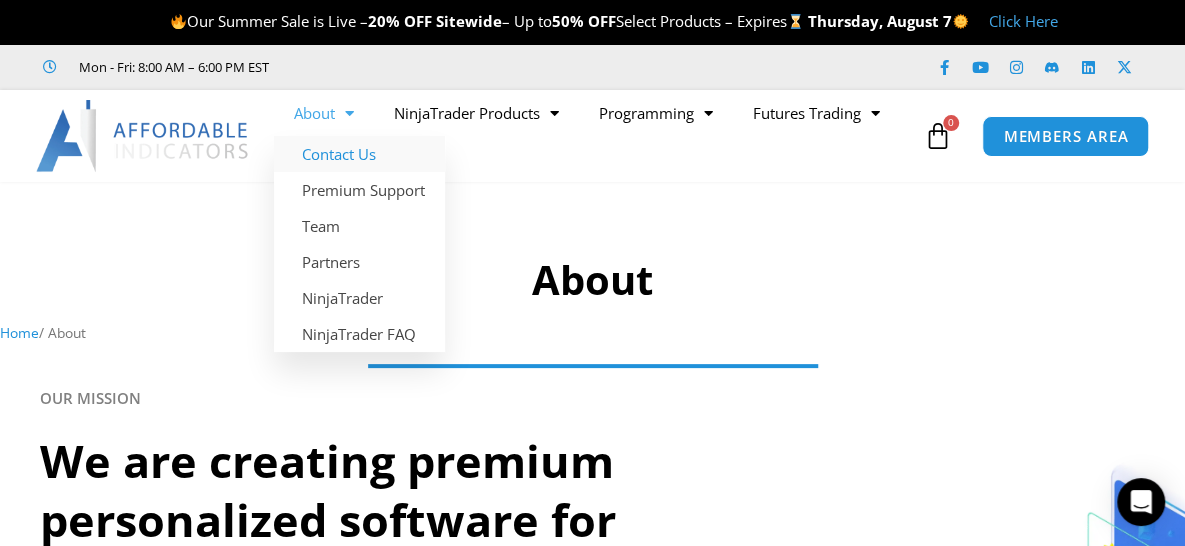 click on "Contact Us" 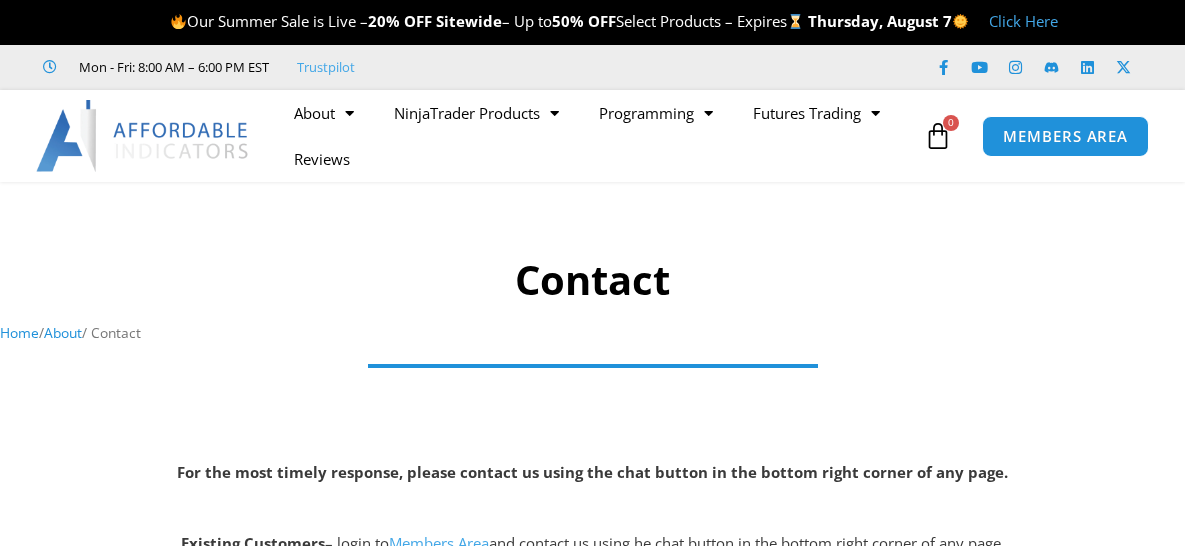 scroll, scrollTop: 0, scrollLeft: 0, axis: both 